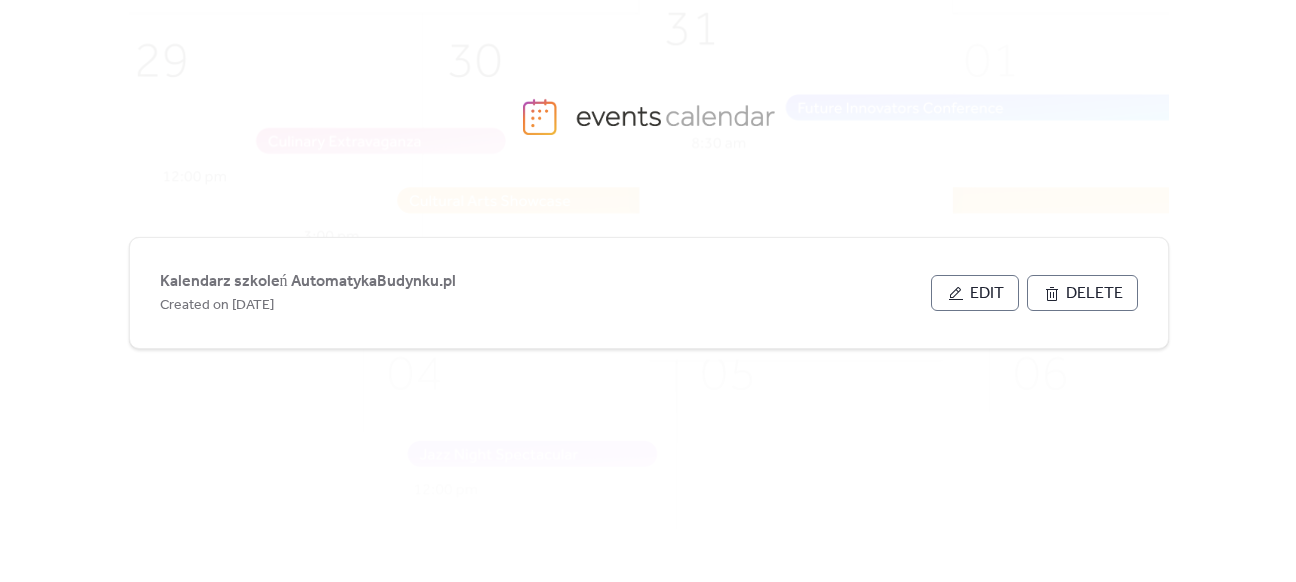 scroll, scrollTop: 0, scrollLeft: 0, axis: both 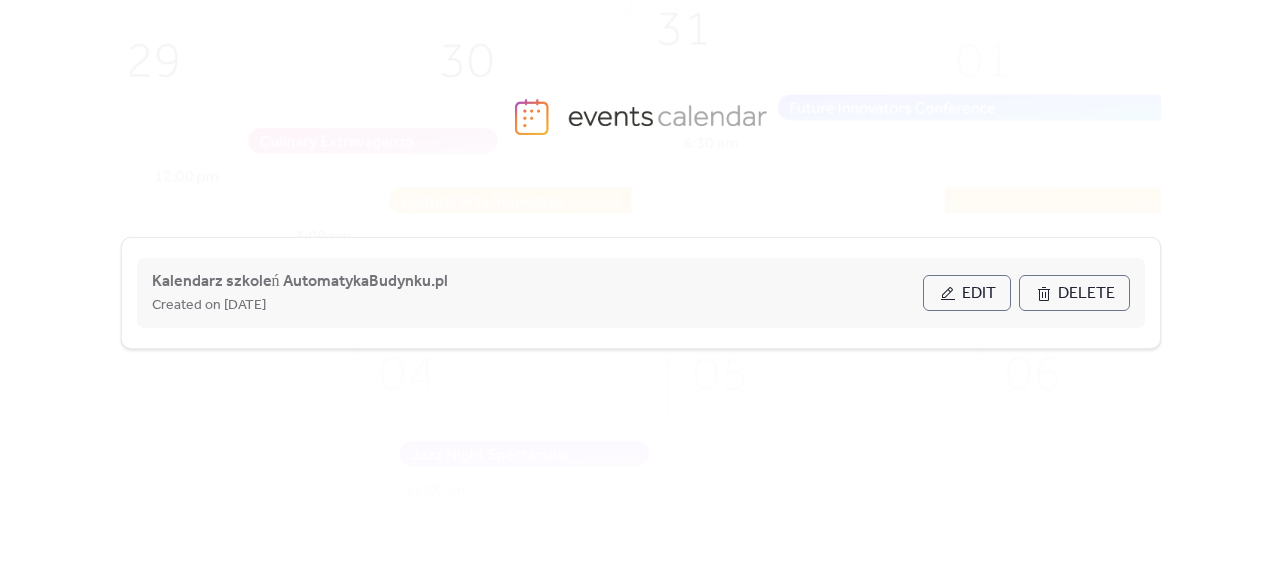 click on "Edit" at bounding box center (979, 294) 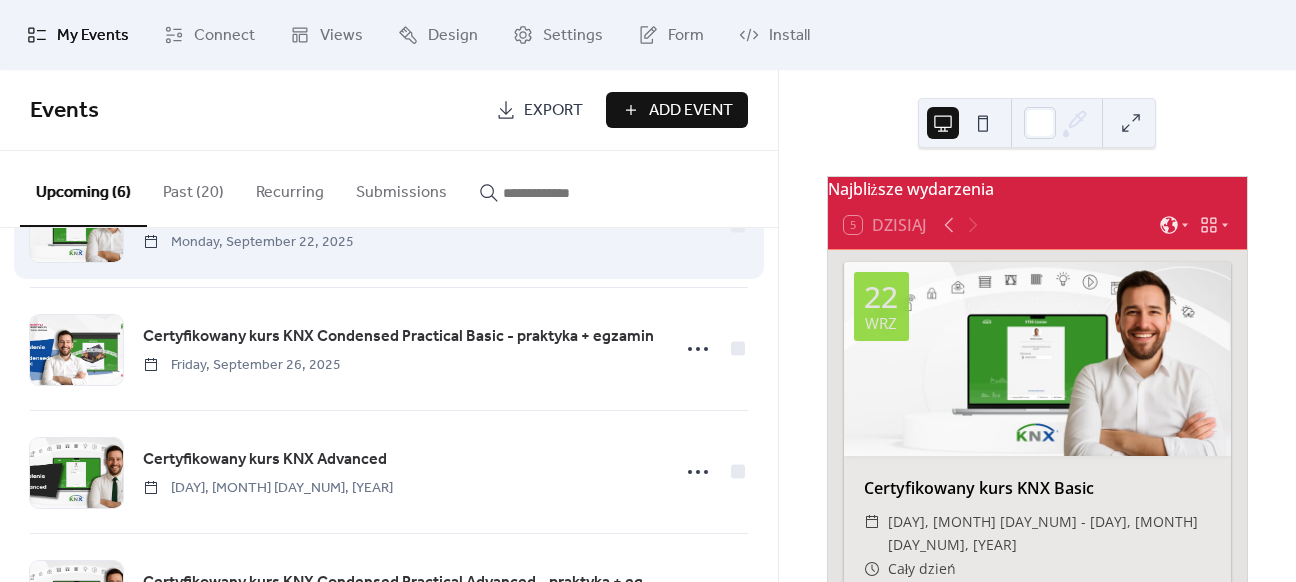 scroll, scrollTop: 0, scrollLeft: 0, axis: both 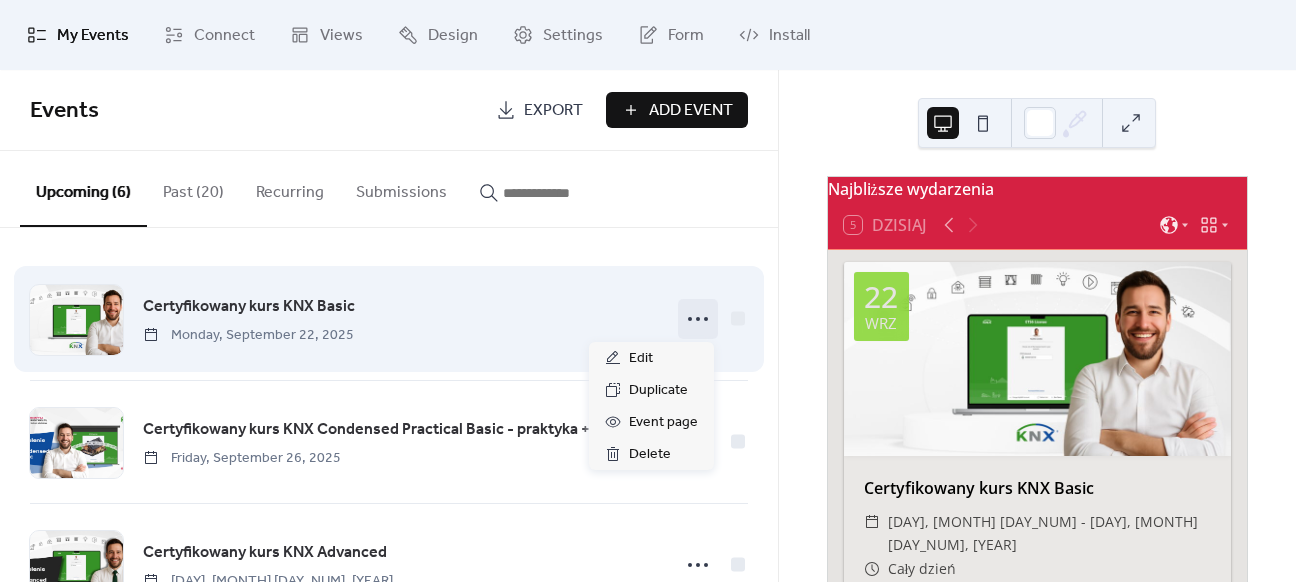 click 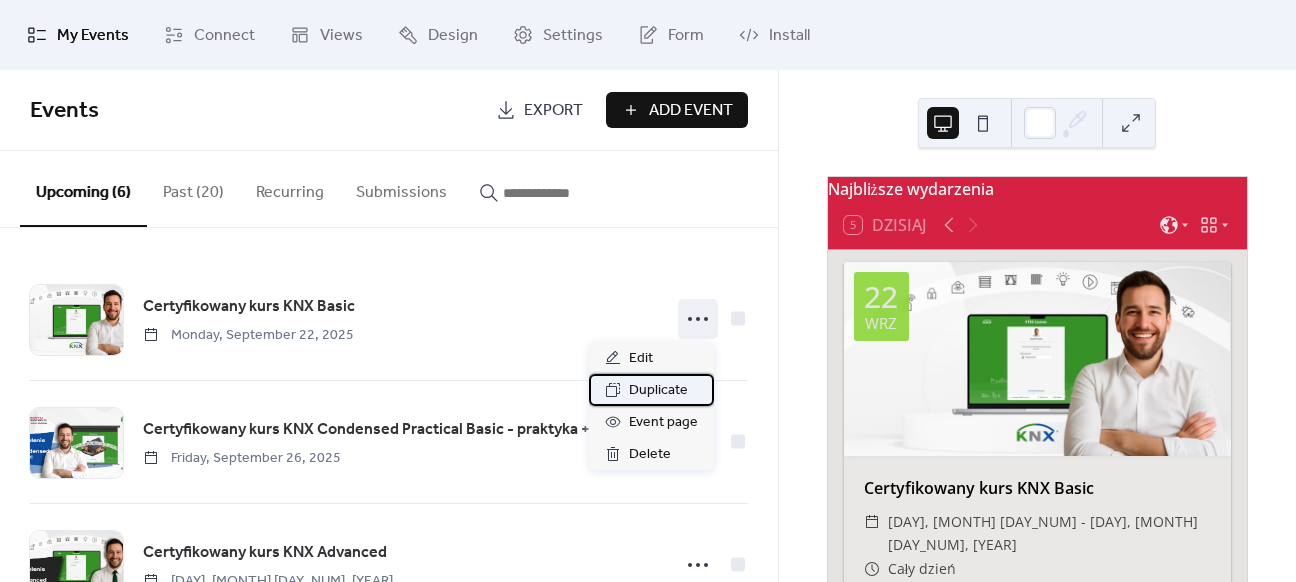 click on "Duplicate" at bounding box center [658, 391] 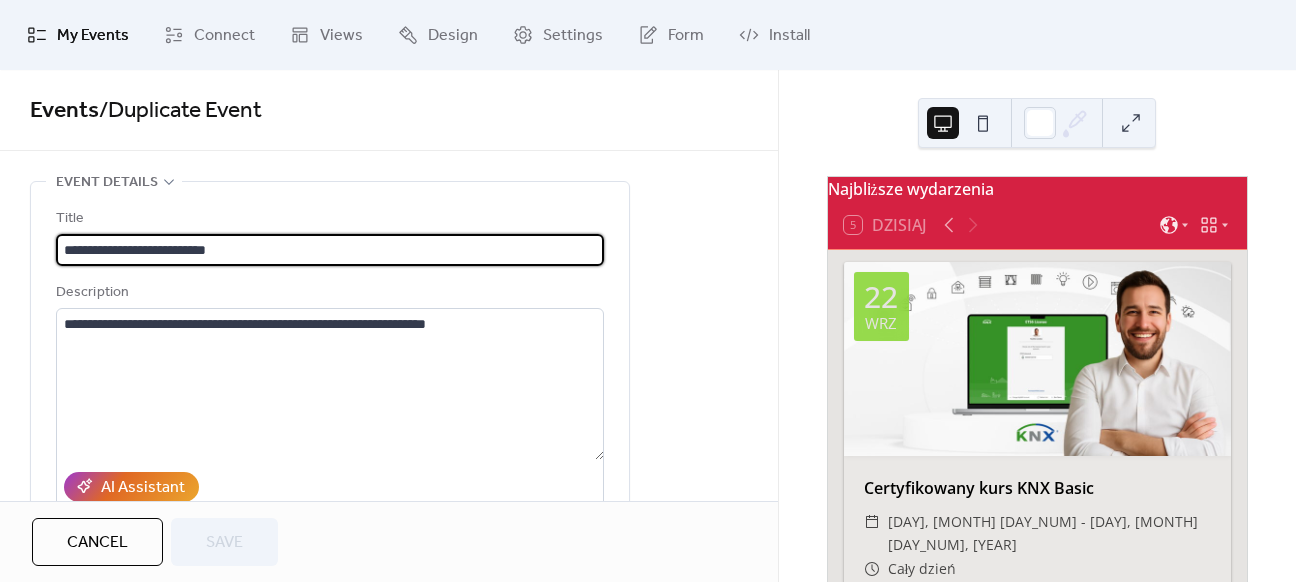 drag, startPoint x: 257, startPoint y: 248, endPoint x: 34, endPoint y: 235, distance: 223.3786 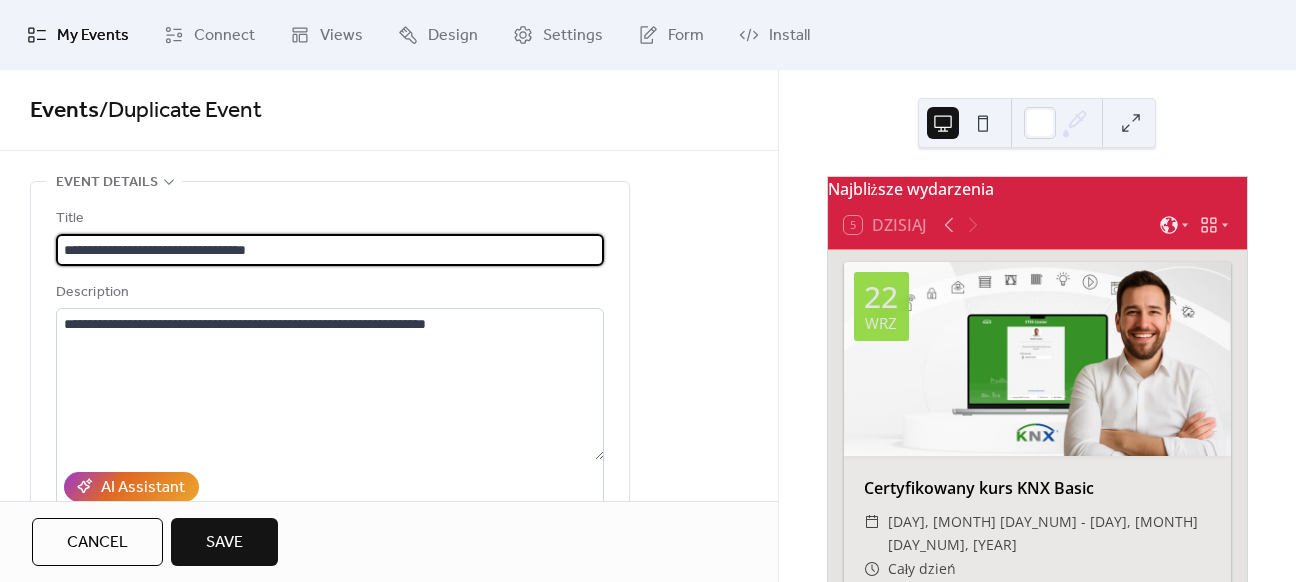click on "**********" at bounding box center [330, 250] 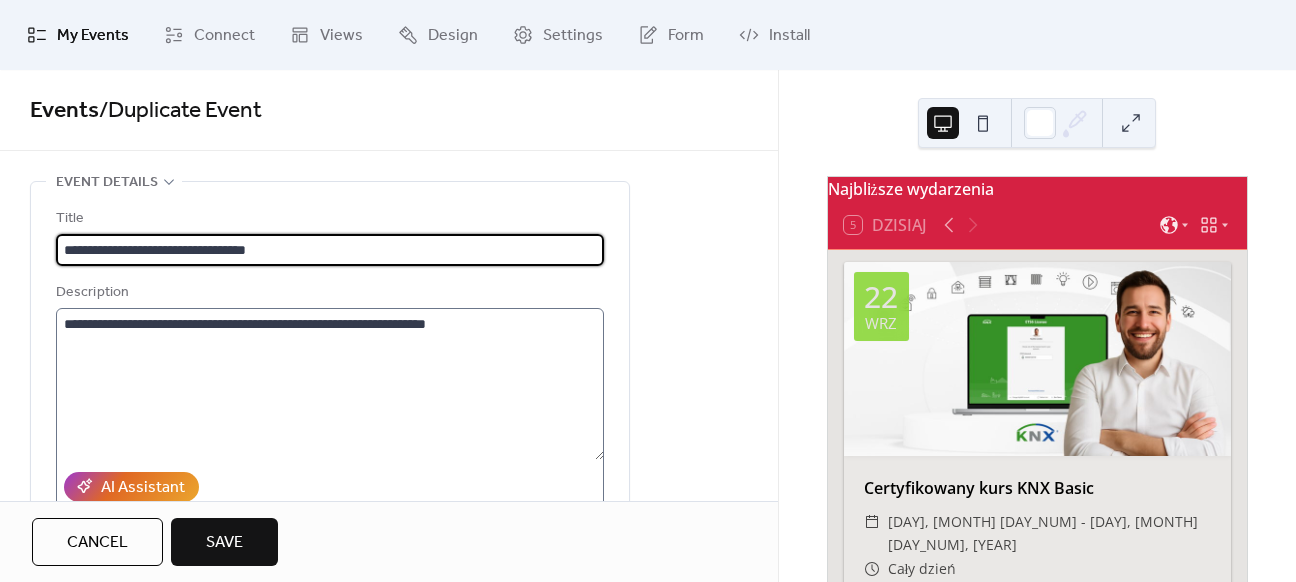type on "**********" 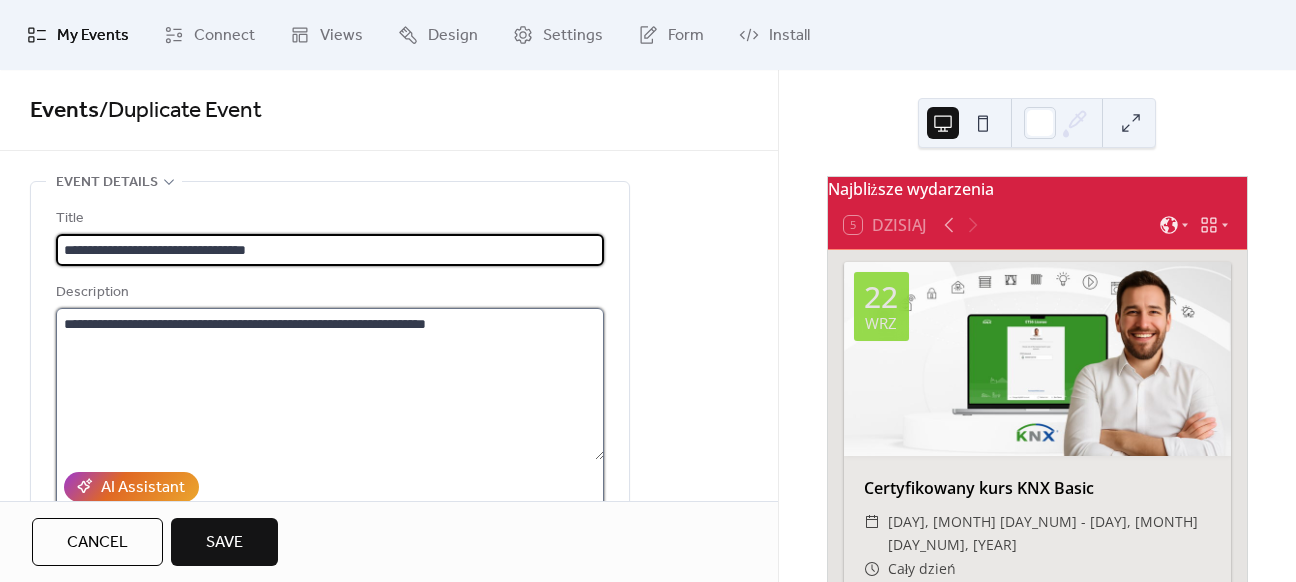 click on "**********" at bounding box center [330, 384] 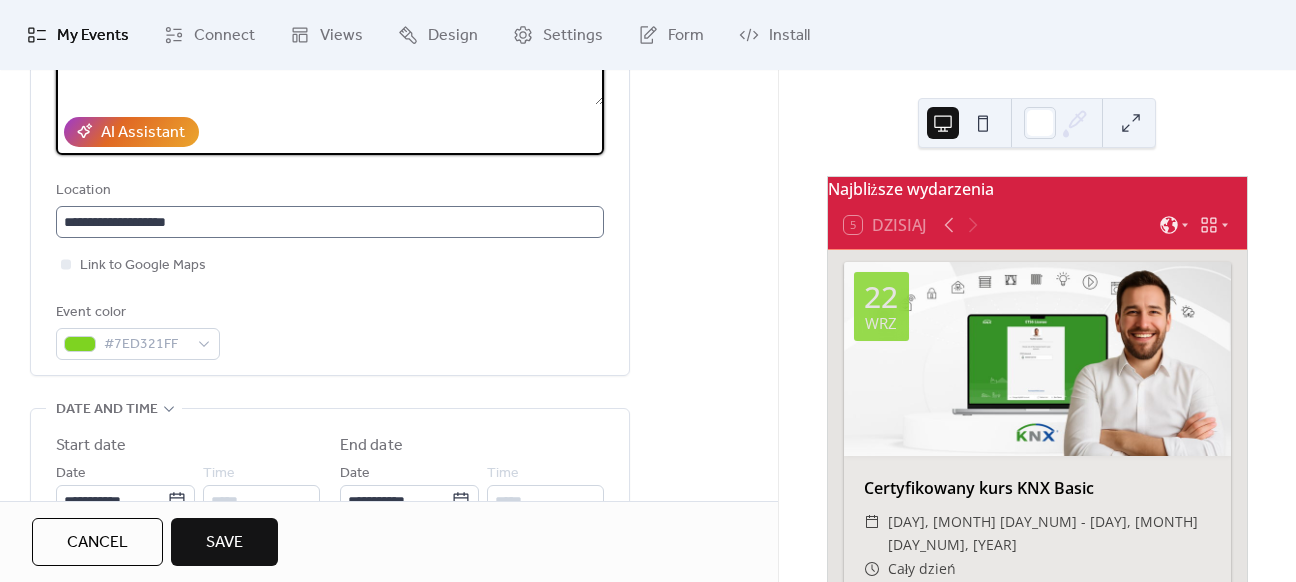 scroll, scrollTop: 400, scrollLeft: 0, axis: vertical 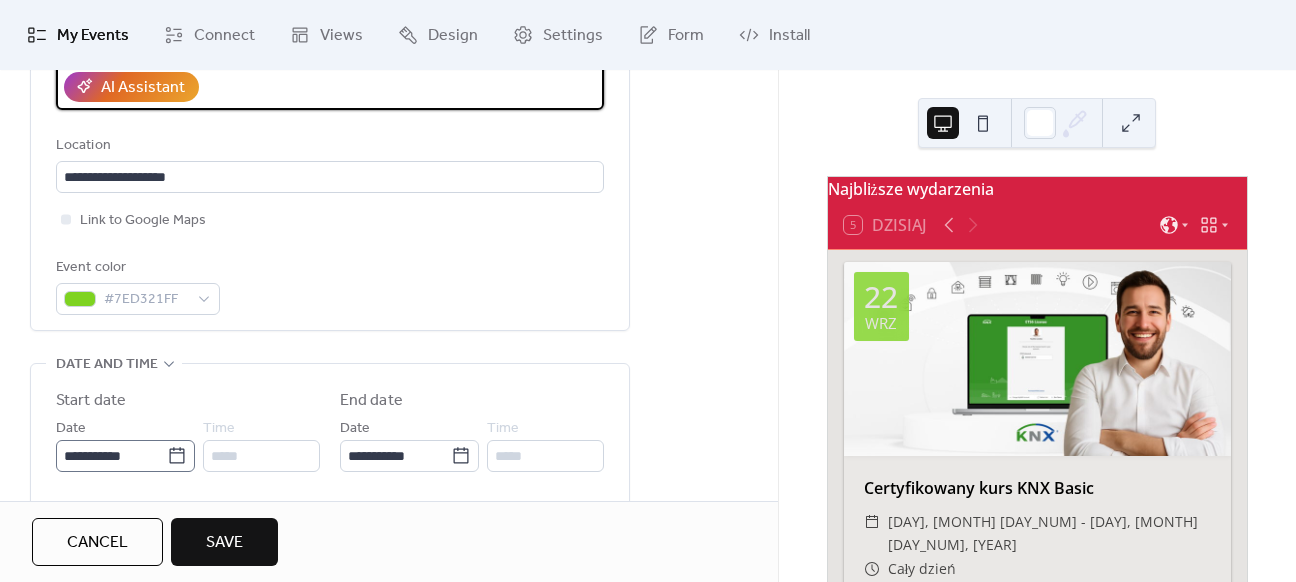 click 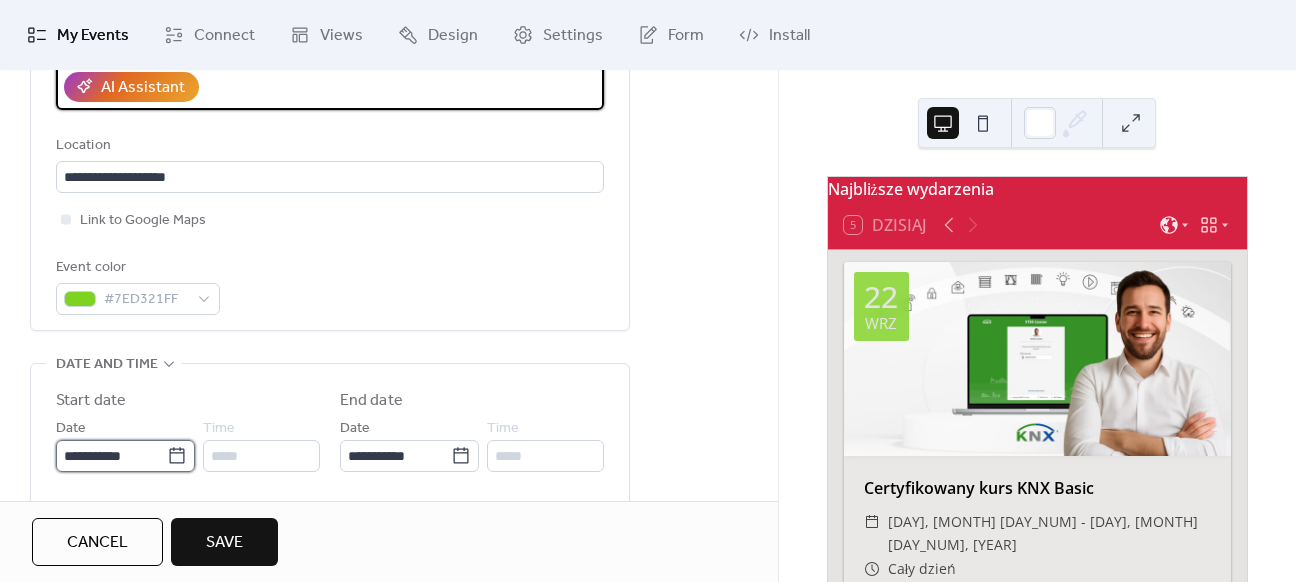 click on "**********" at bounding box center [111, 456] 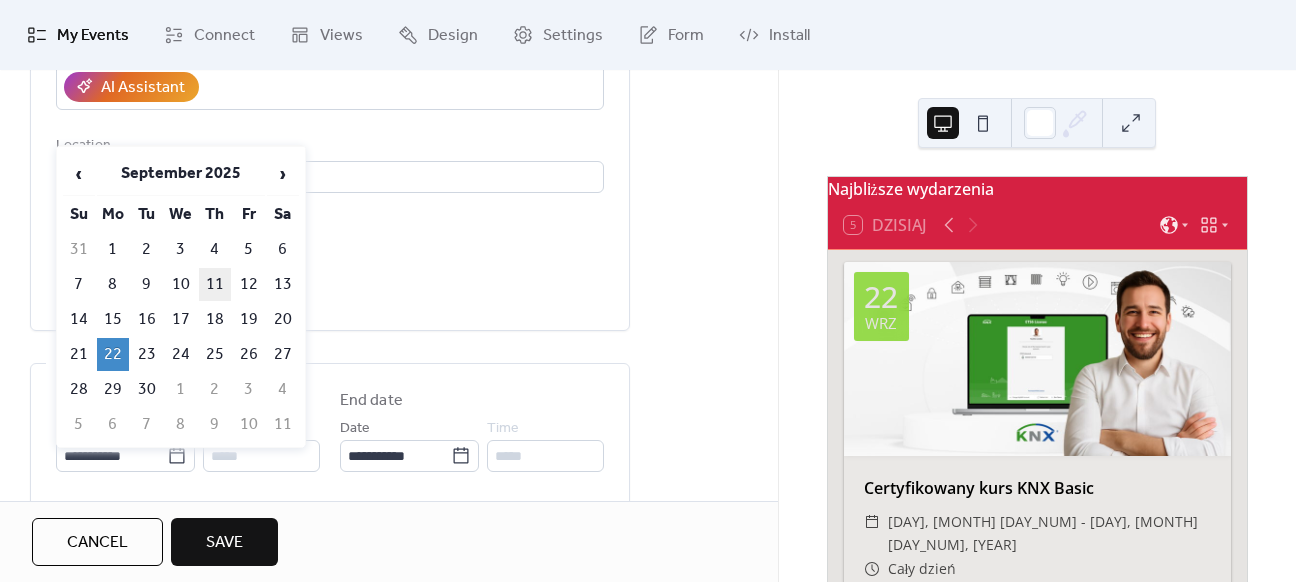 click on "11" at bounding box center (215, 284) 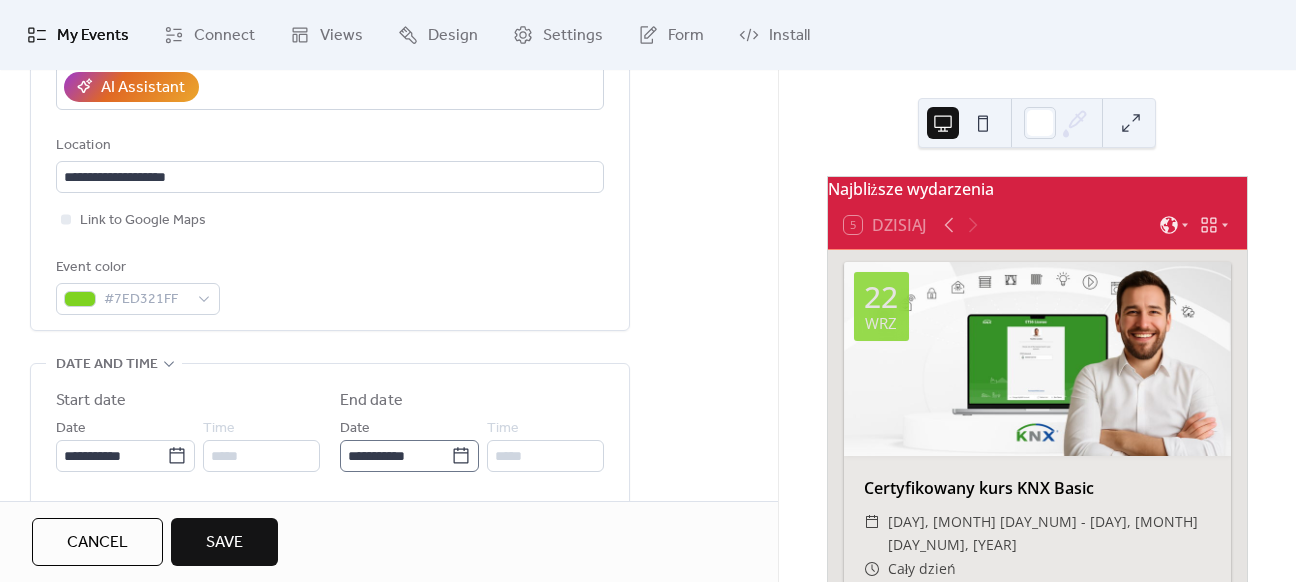 click 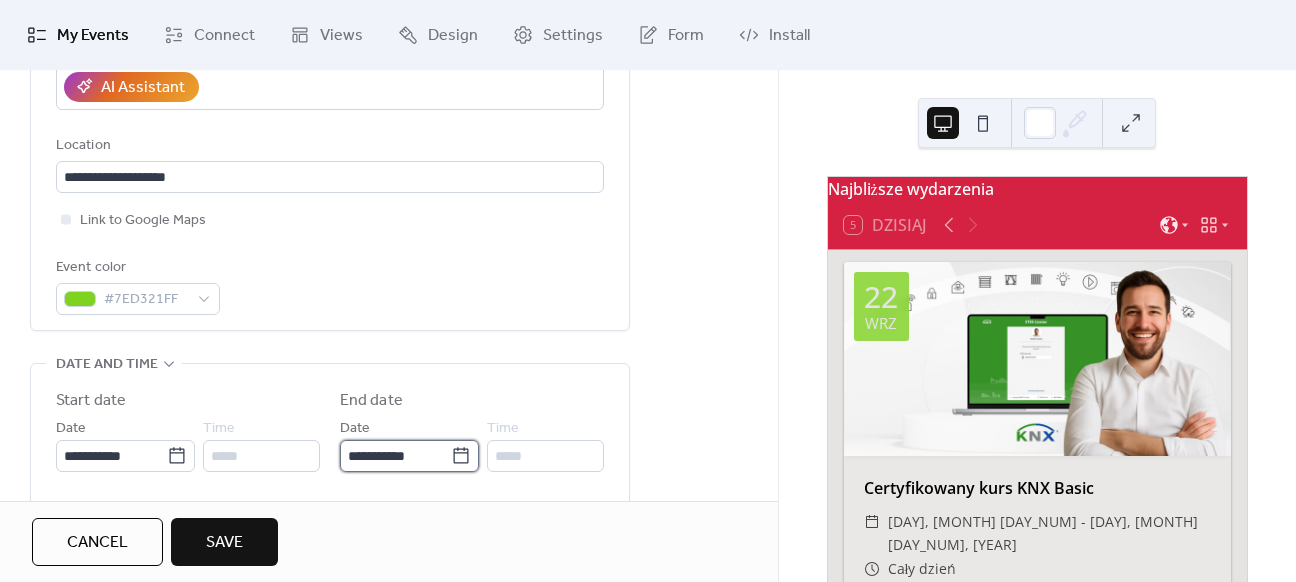 click on "**********" at bounding box center [395, 456] 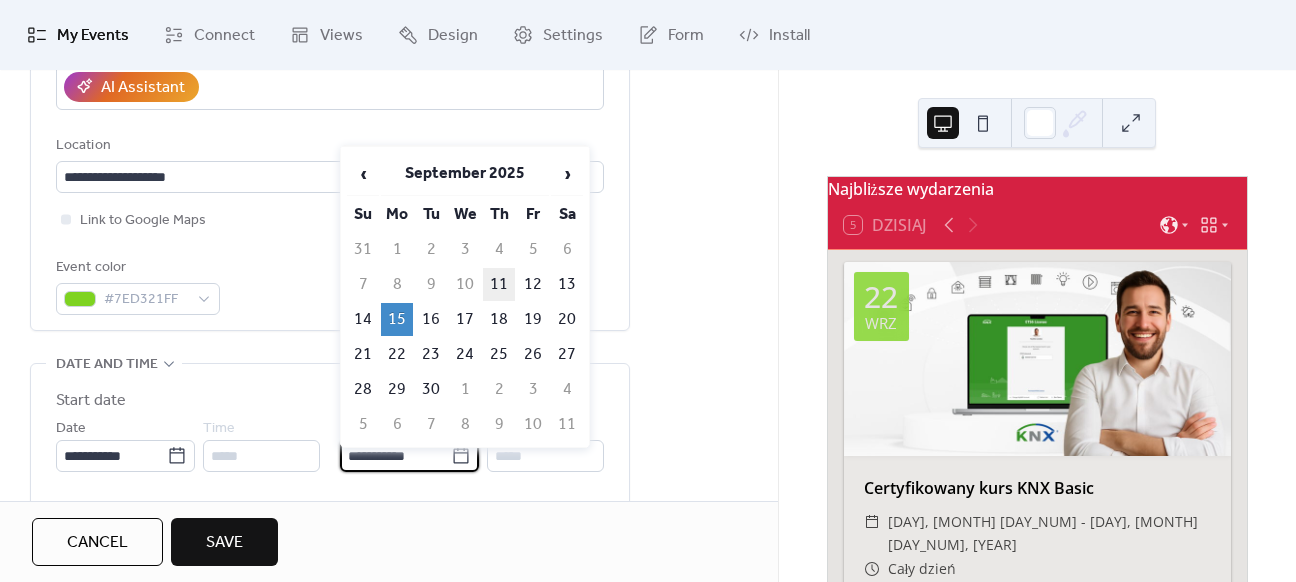 click on "11" at bounding box center (499, 284) 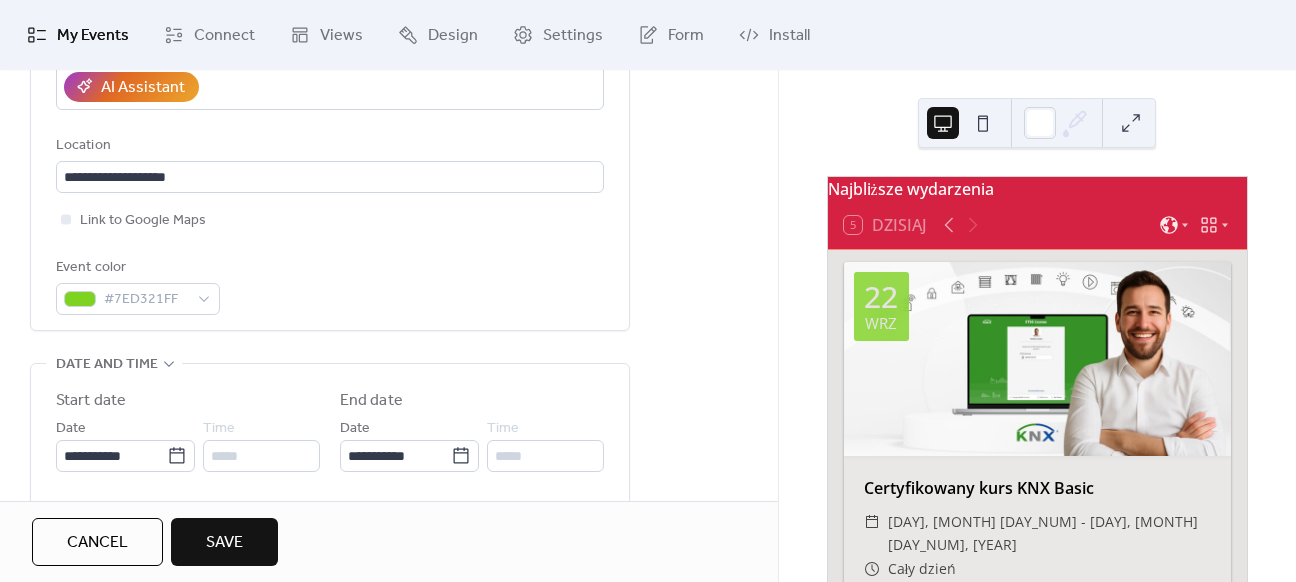 click on "**********" at bounding box center (389, 589) 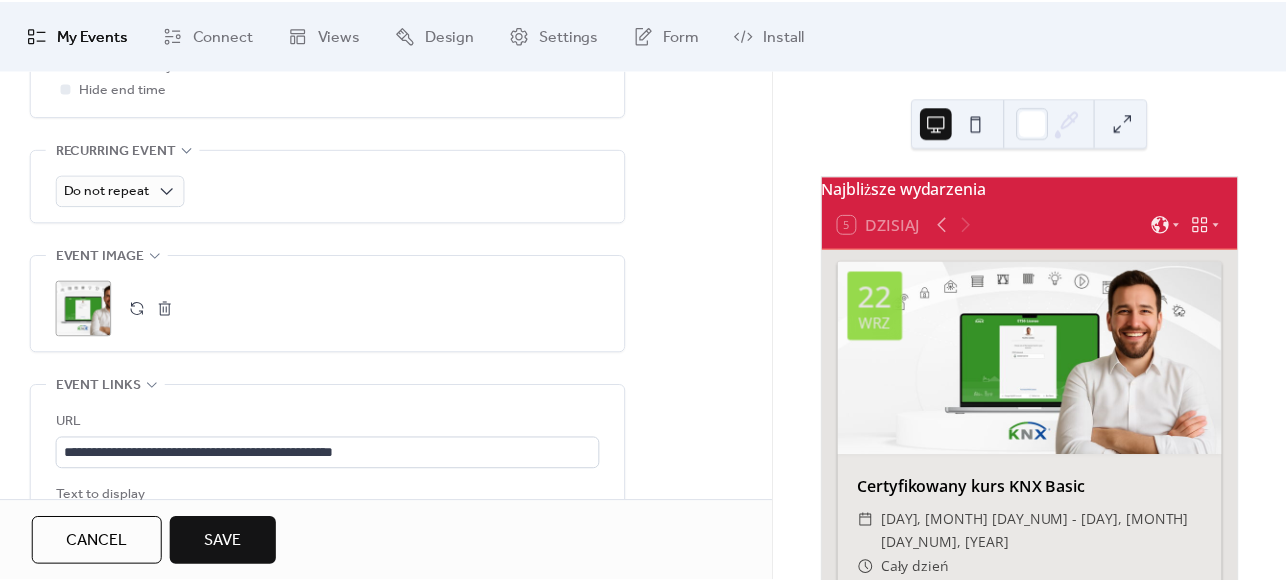 scroll, scrollTop: 900, scrollLeft: 0, axis: vertical 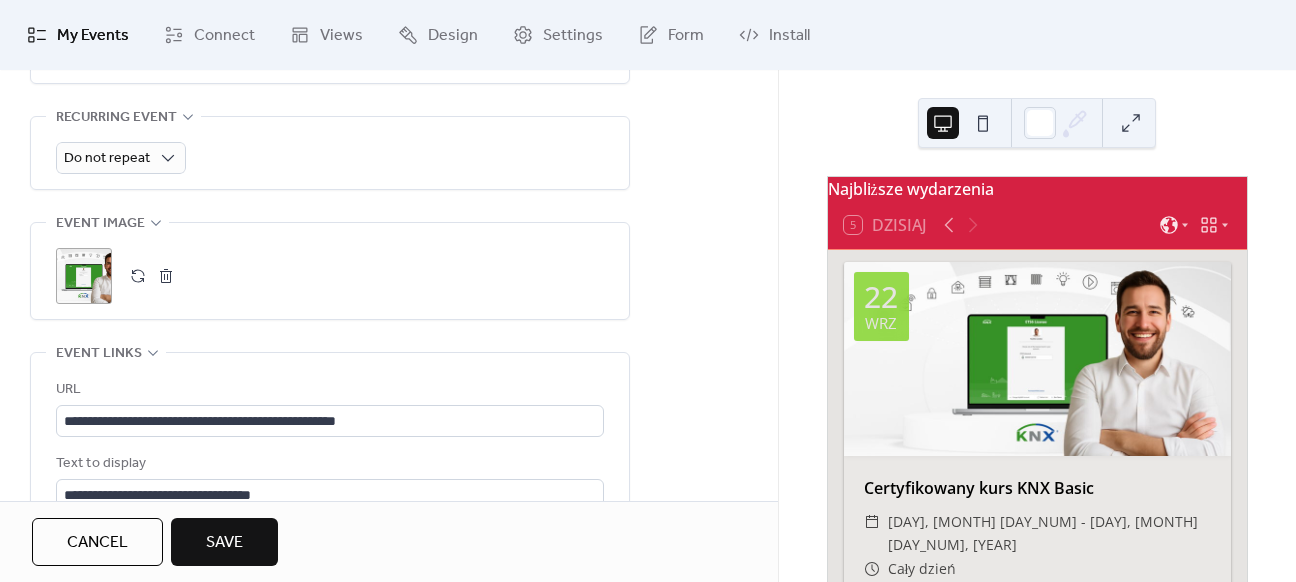 click at bounding box center (166, 276) 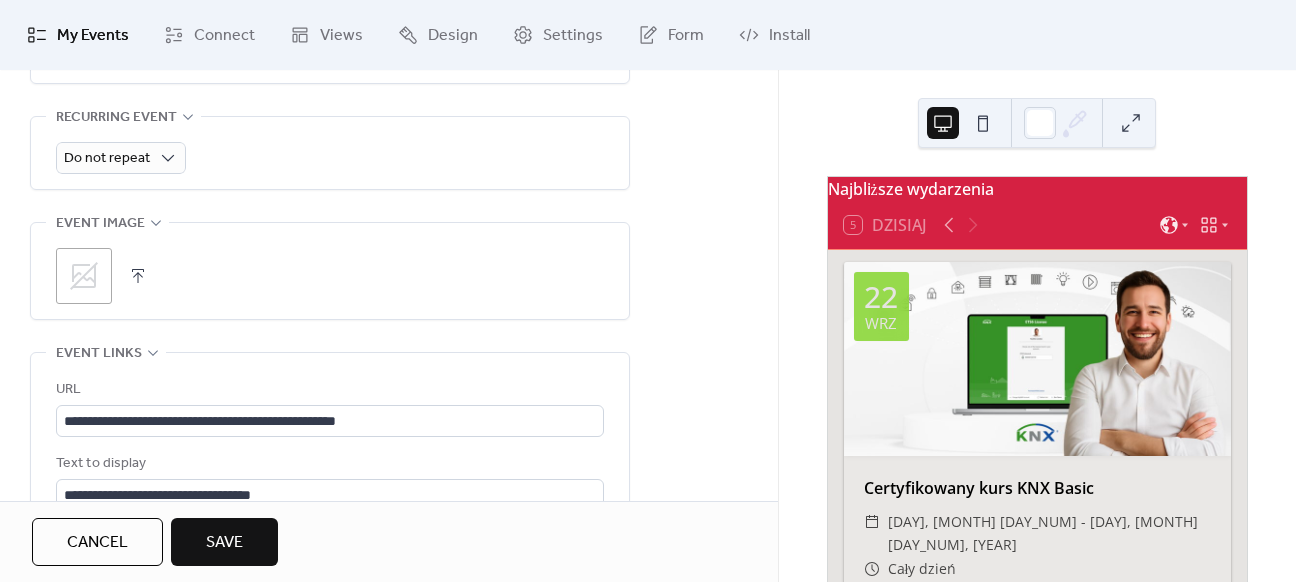 click on "Save" at bounding box center (224, 543) 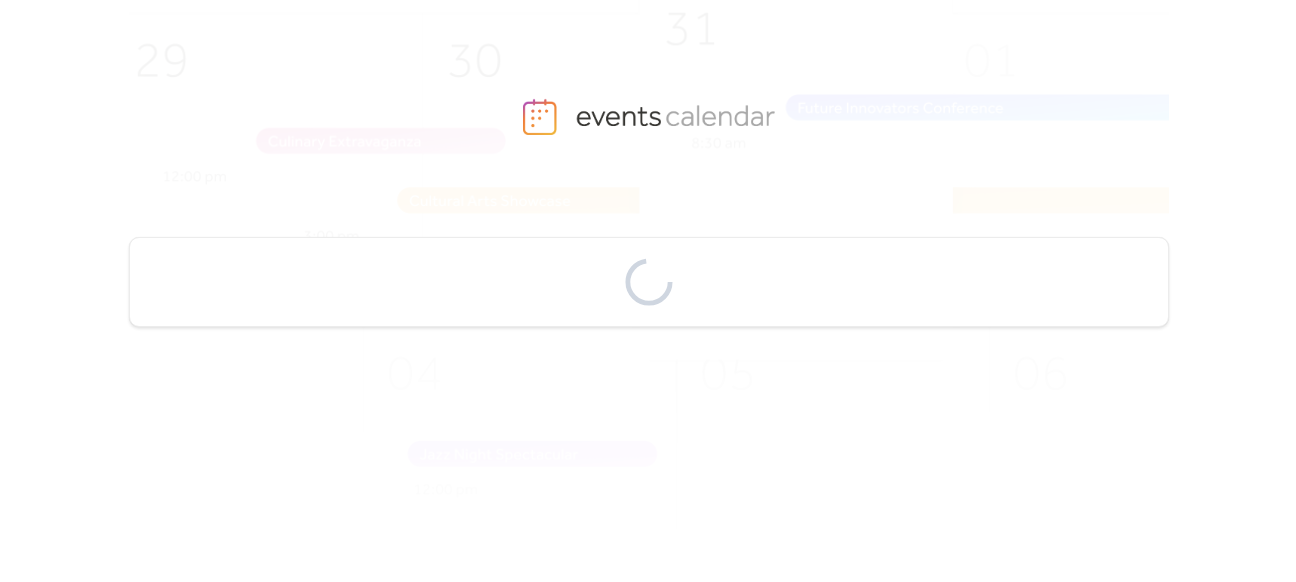scroll, scrollTop: 0, scrollLeft: 0, axis: both 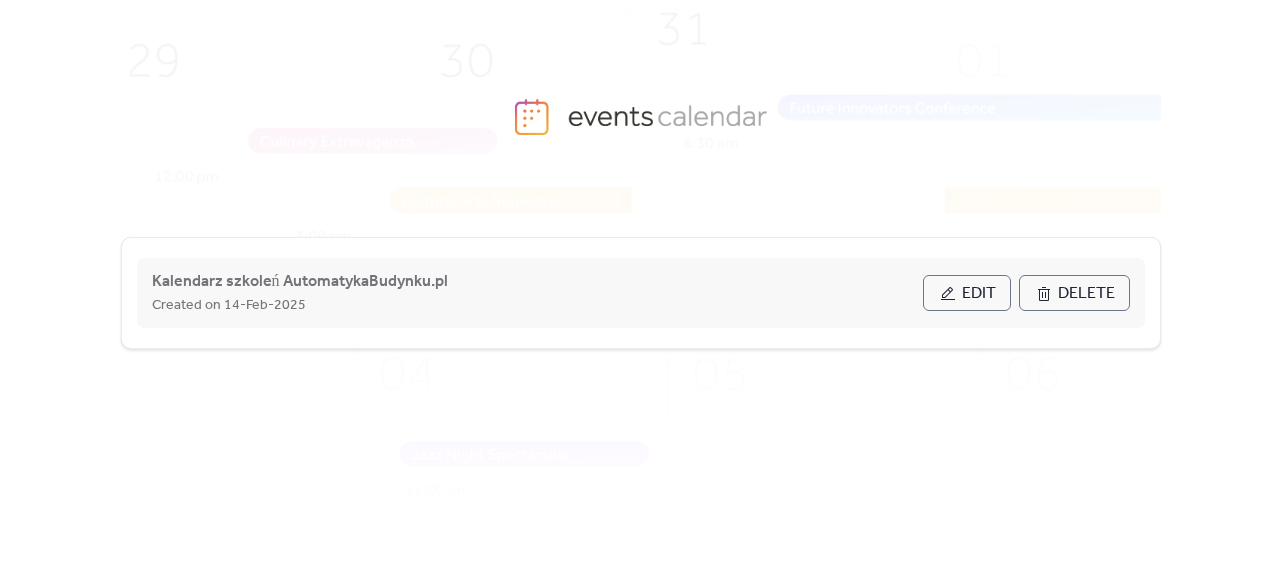click on "Edit" at bounding box center (979, 294) 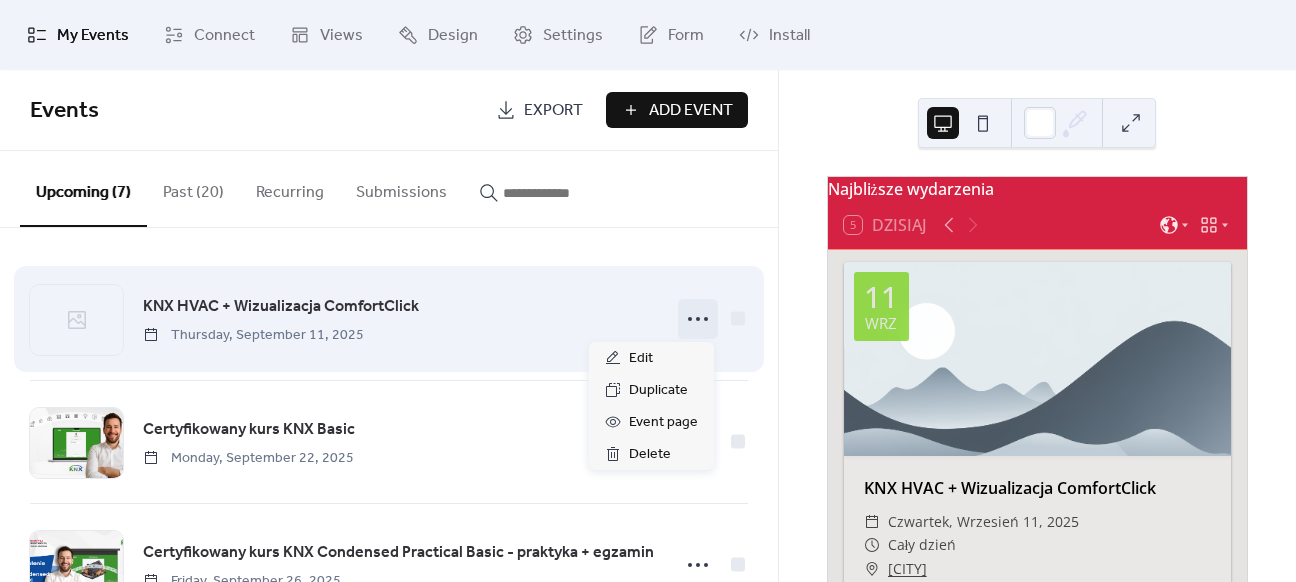 click 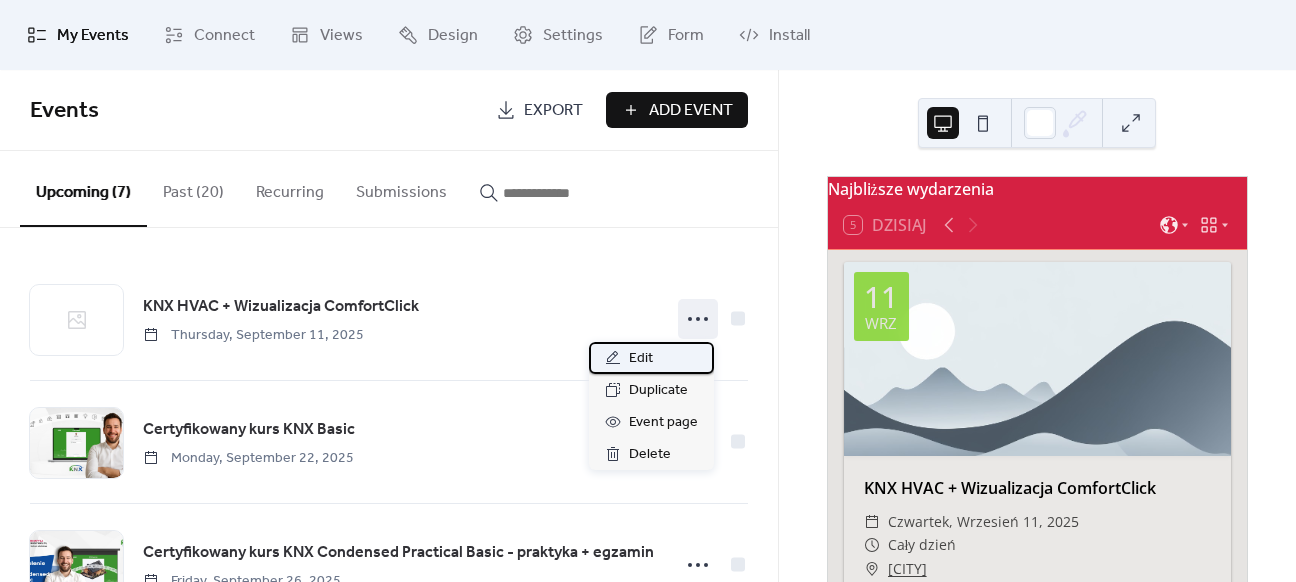 click on "Edit" at bounding box center [651, 358] 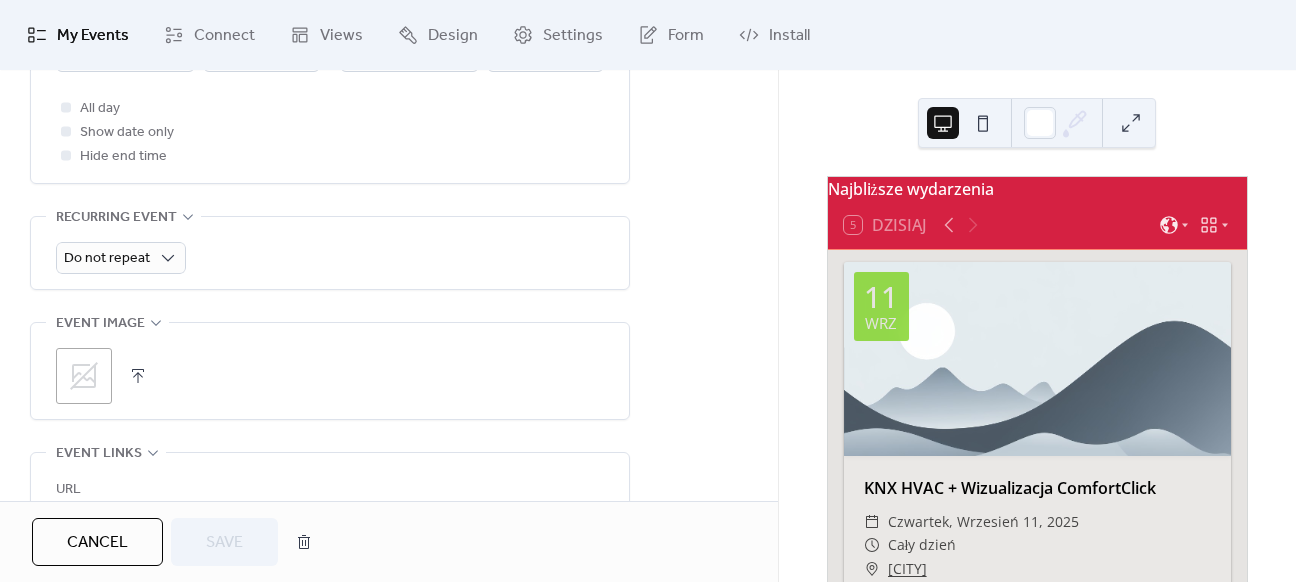 scroll, scrollTop: 1000, scrollLeft: 0, axis: vertical 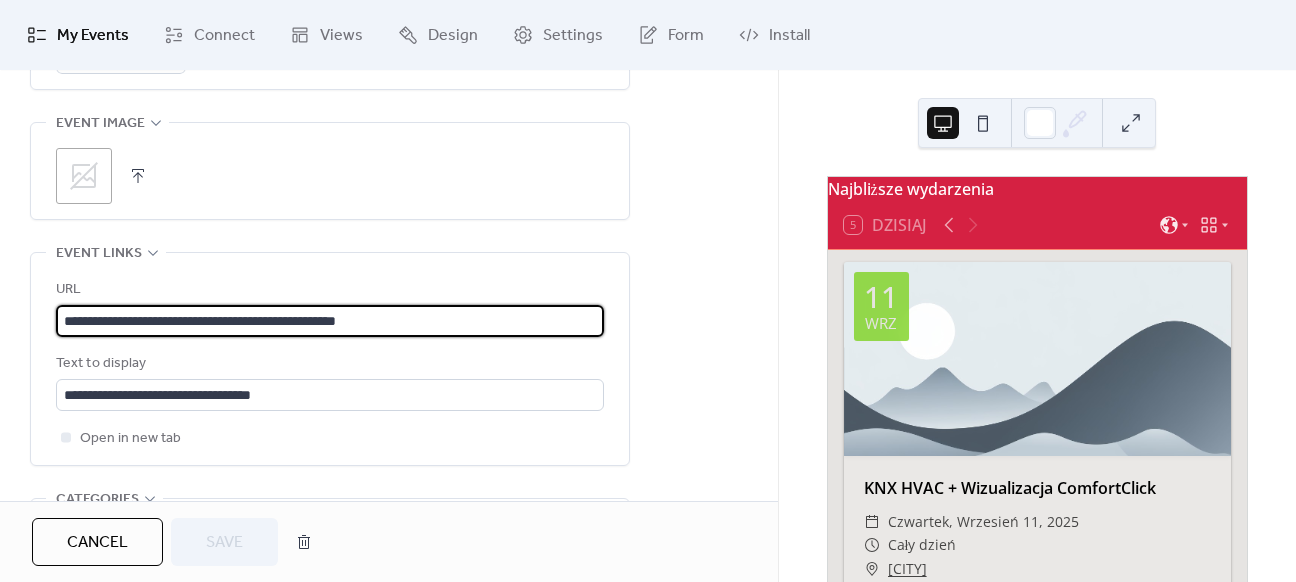 drag, startPoint x: 451, startPoint y: 319, endPoint x: -20, endPoint y: 309, distance: 471.10614 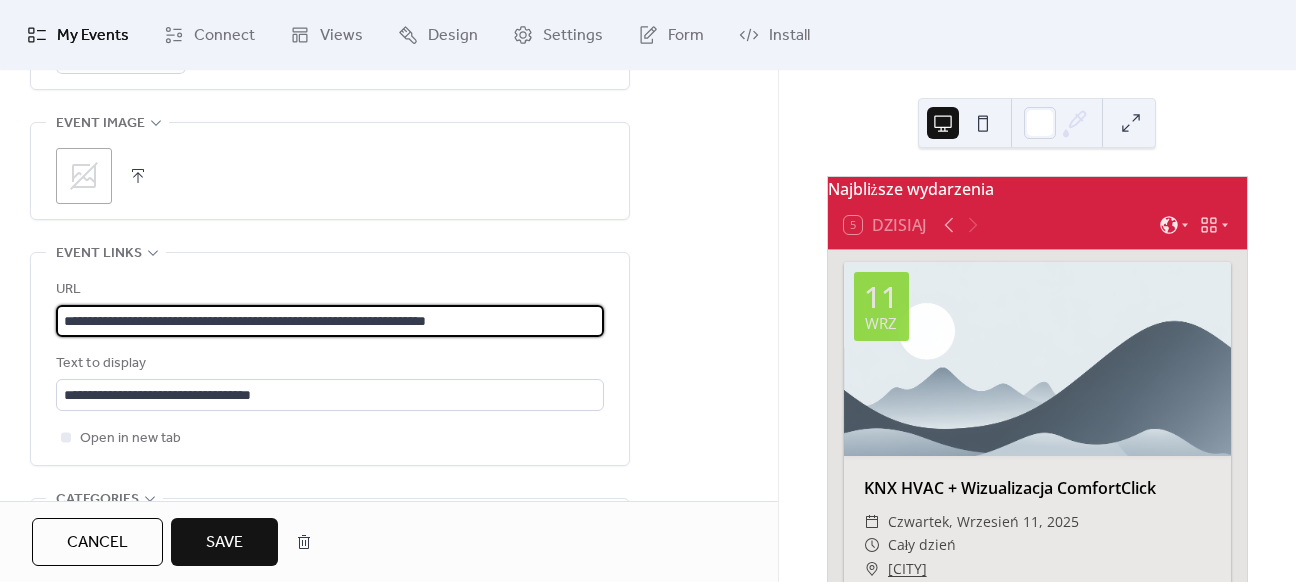 type on "**********" 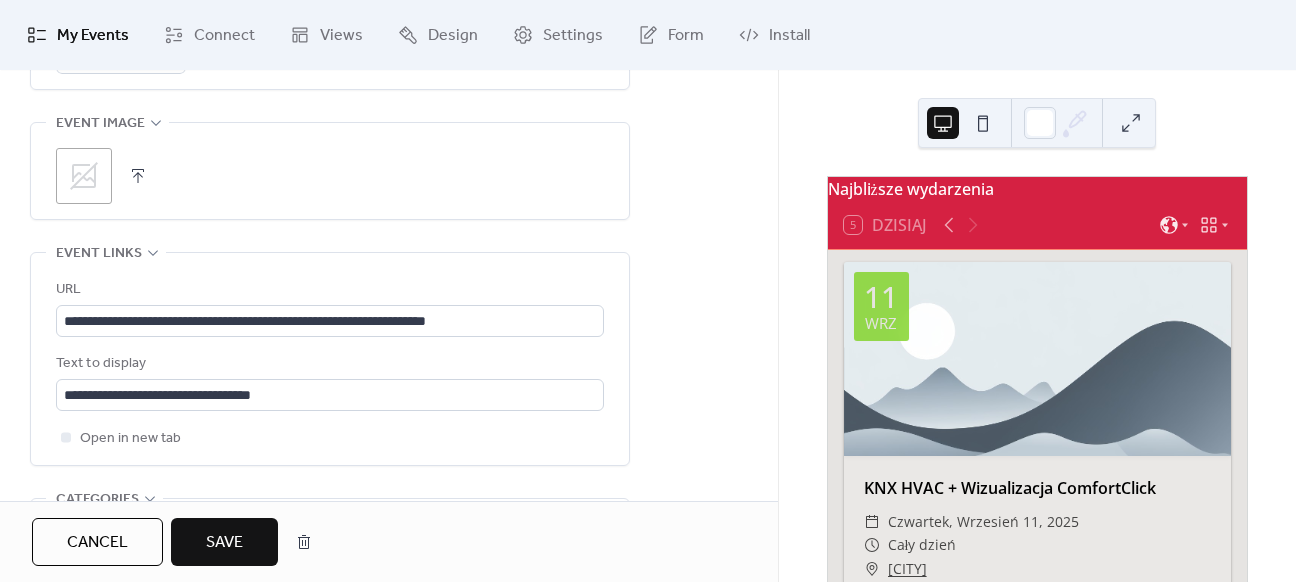 click on "Save" at bounding box center (224, 543) 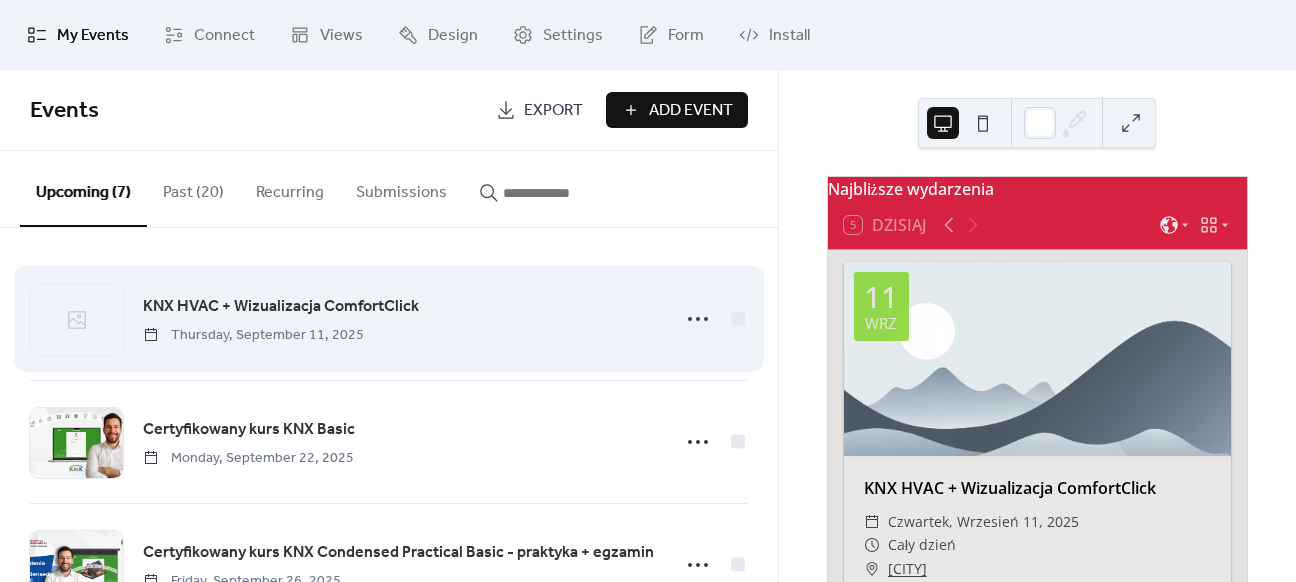 click 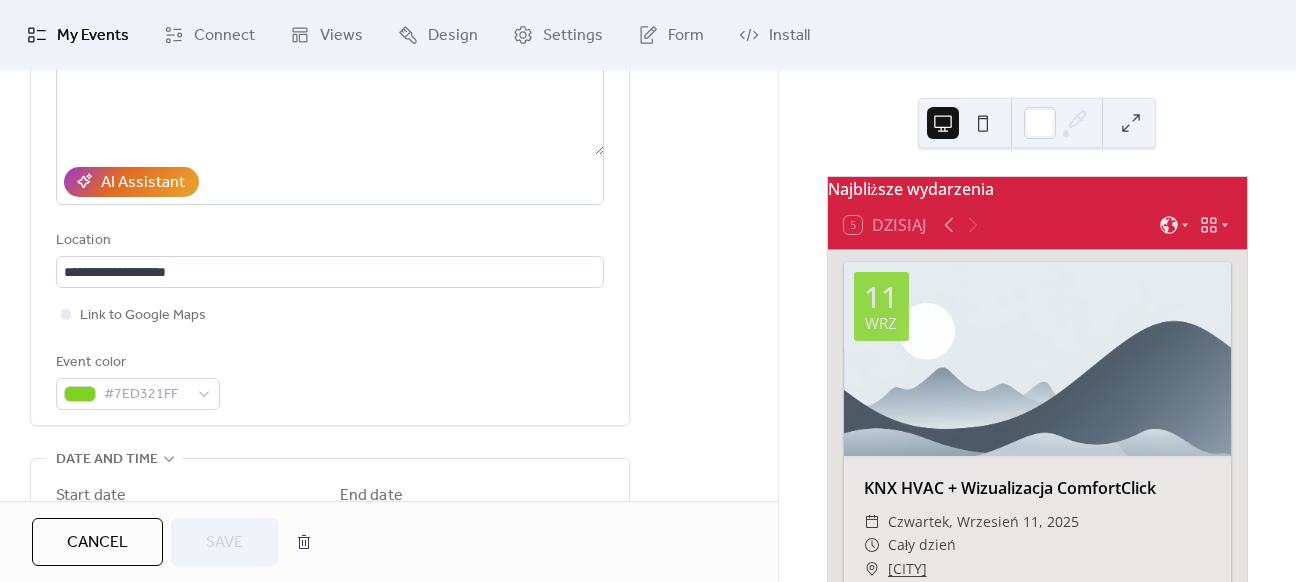 scroll, scrollTop: 300, scrollLeft: 0, axis: vertical 